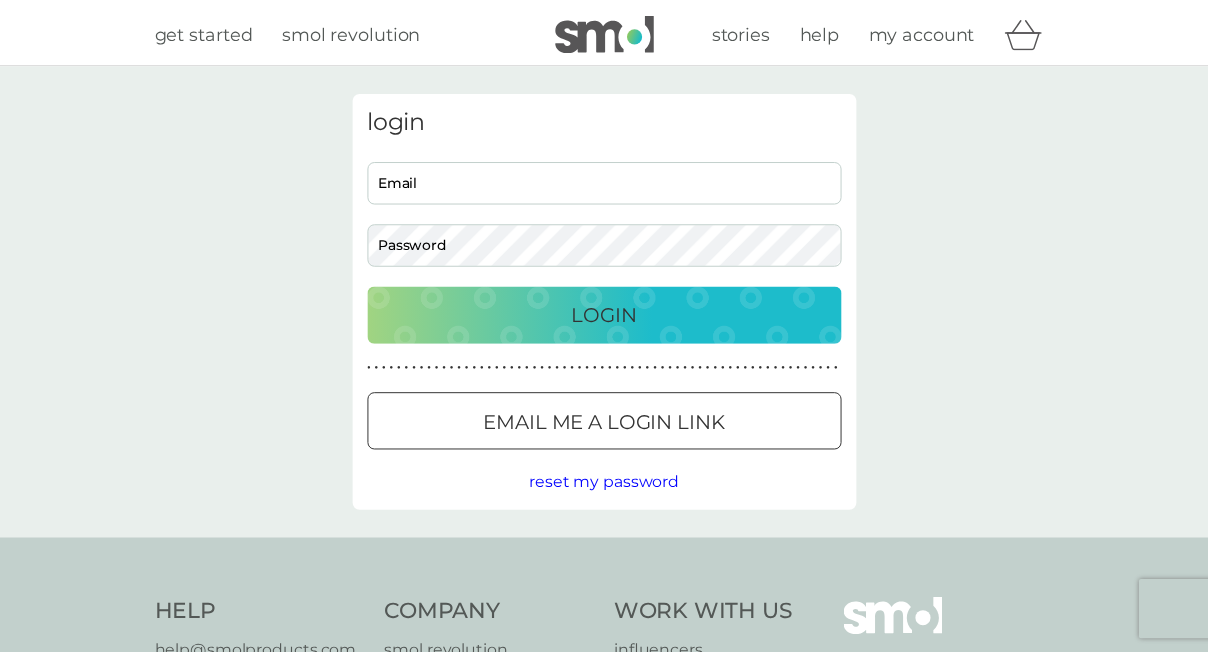 scroll, scrollTop: 0, scrollLeft: 0, axis: both 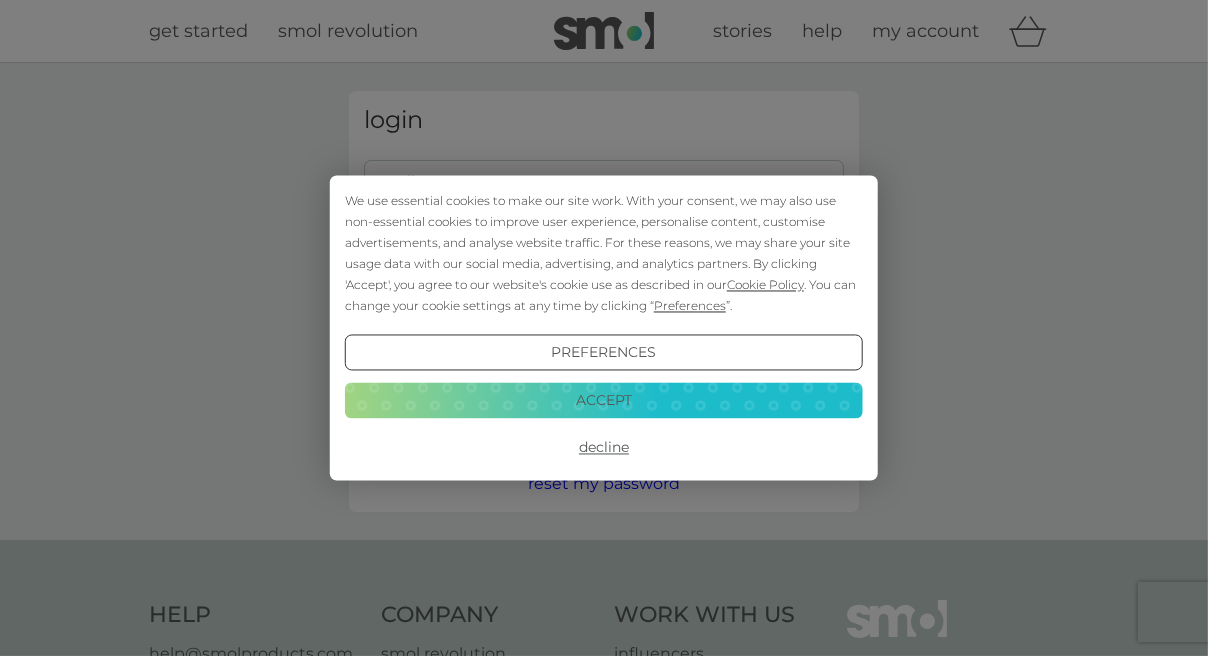 click on "We use essential cookies to make our site work. With your consent, we may also use non-essential cookies to improve user experience, personalise content, customise advertisements, and analyse website traffic. For these reasons, we may share your site usage data with our social media, advertising, and analytics partners. By clicking 'Accept', you agree to our website's cookie use as described in our  Cookie Policy . You can change your cookie settings at any time by clicking “ Preferences ”." at bounding box center [604, 254] 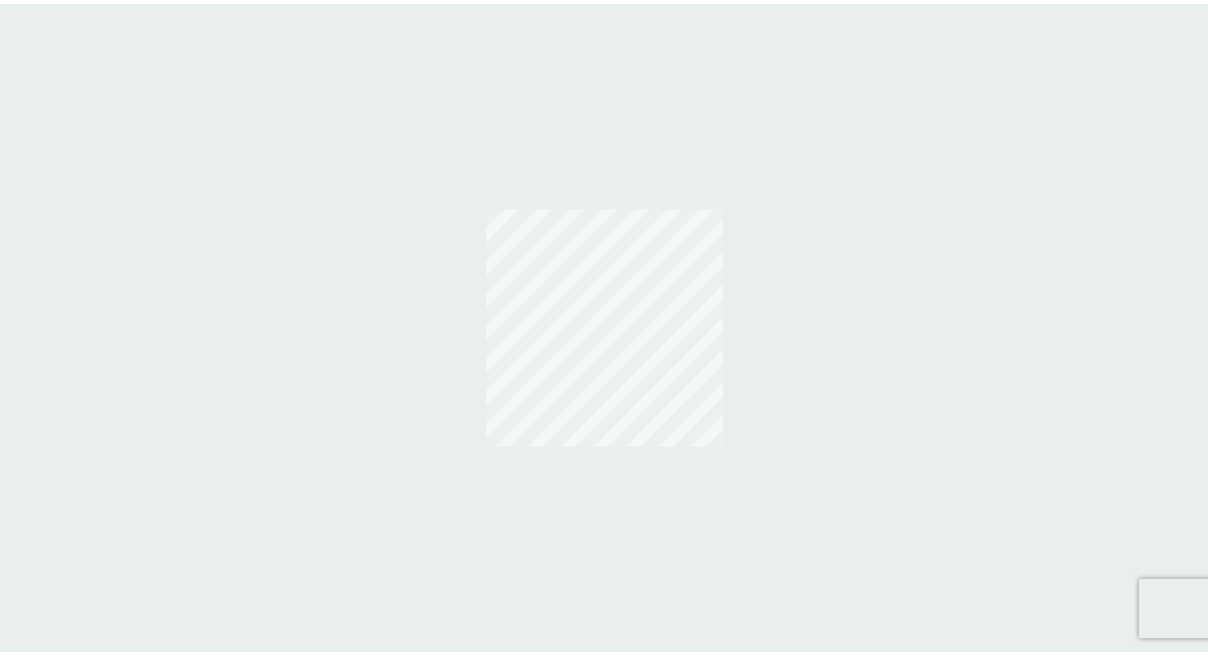scroll, scrollTop: 0, scrollLeft: 0, axis: both 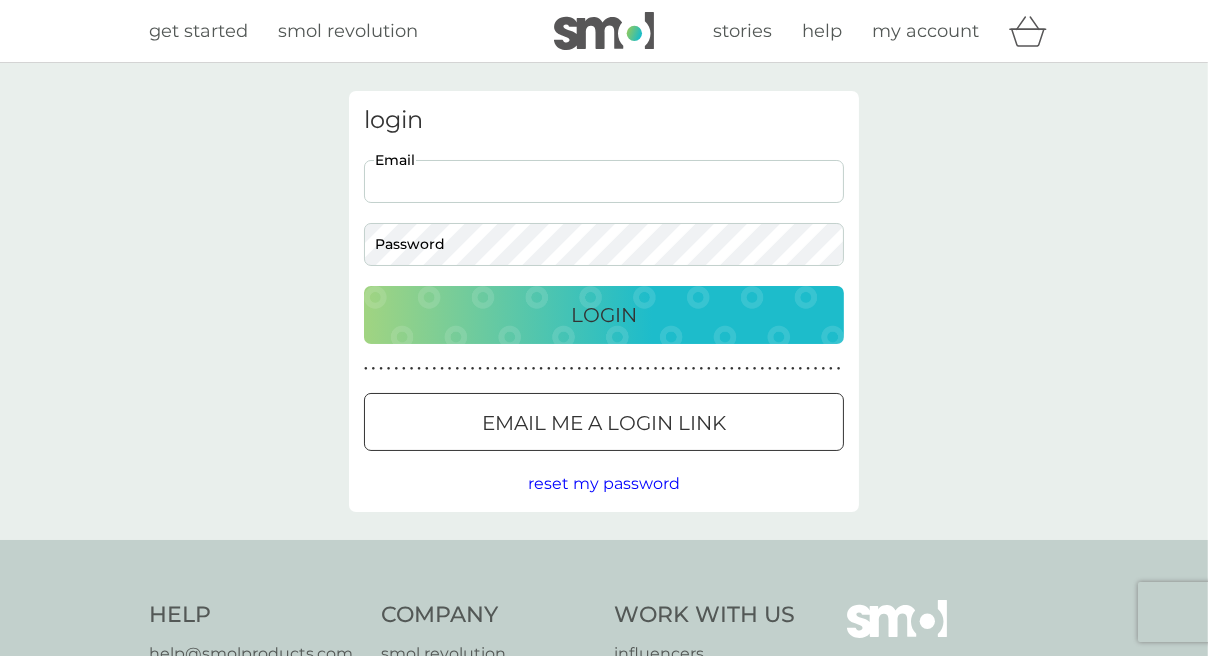 click on "Email" at bounding box center (604, 181) 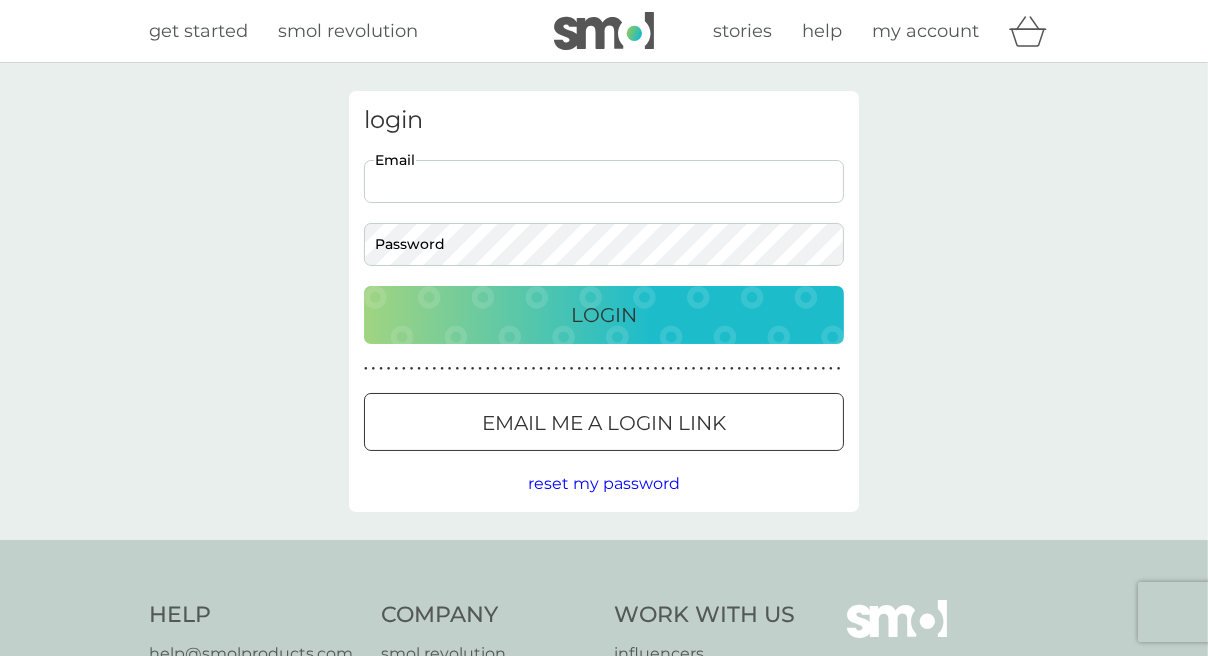 type on "[EMAIL]" 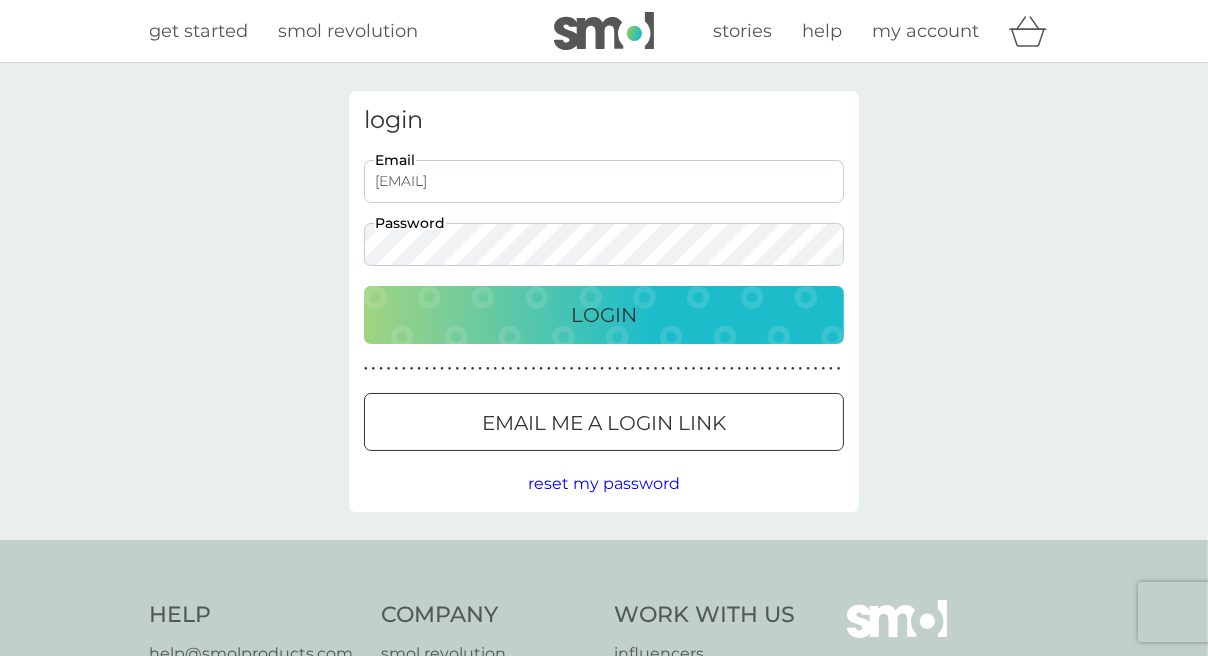 click on "Login" at bounding box center (604, 315) 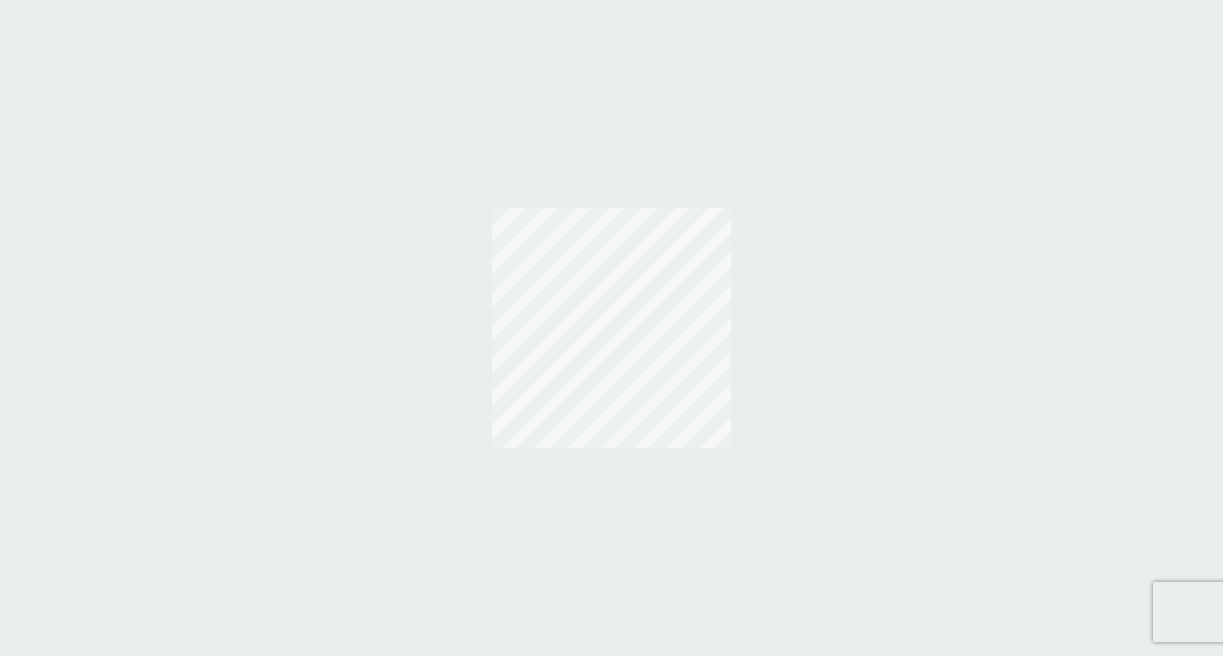 scroll, scrollTop: 0, scrollLeft: 0, axis: both 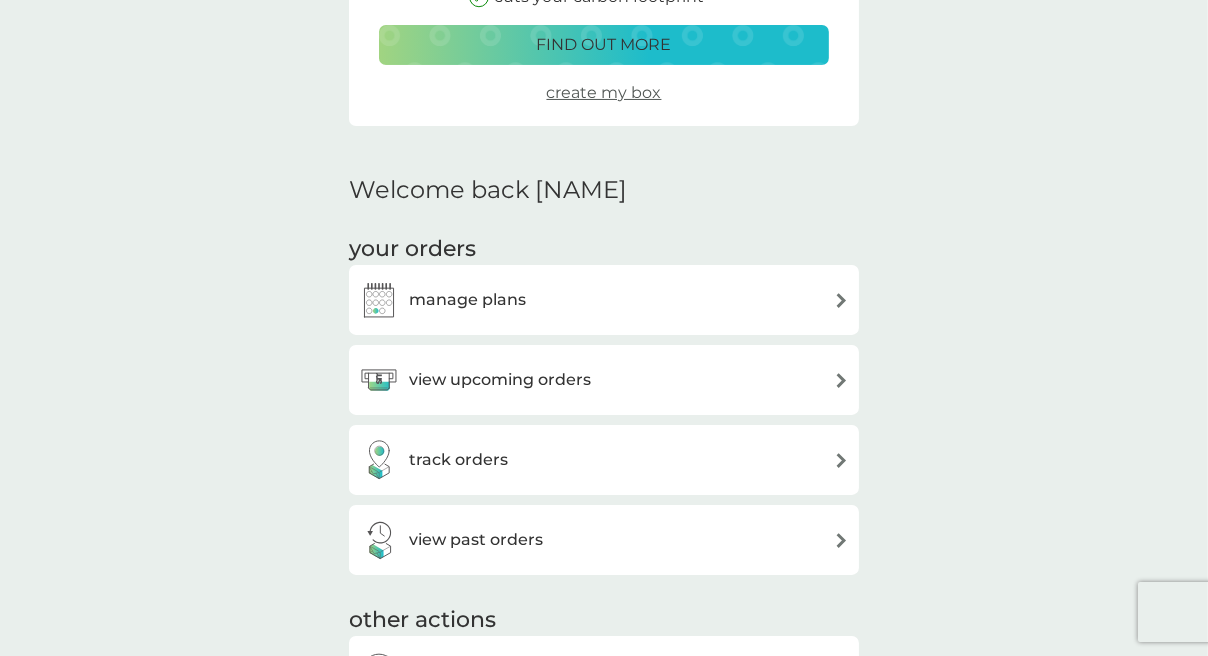 click on "view upcoming orders" at bounding box center [500, 380] 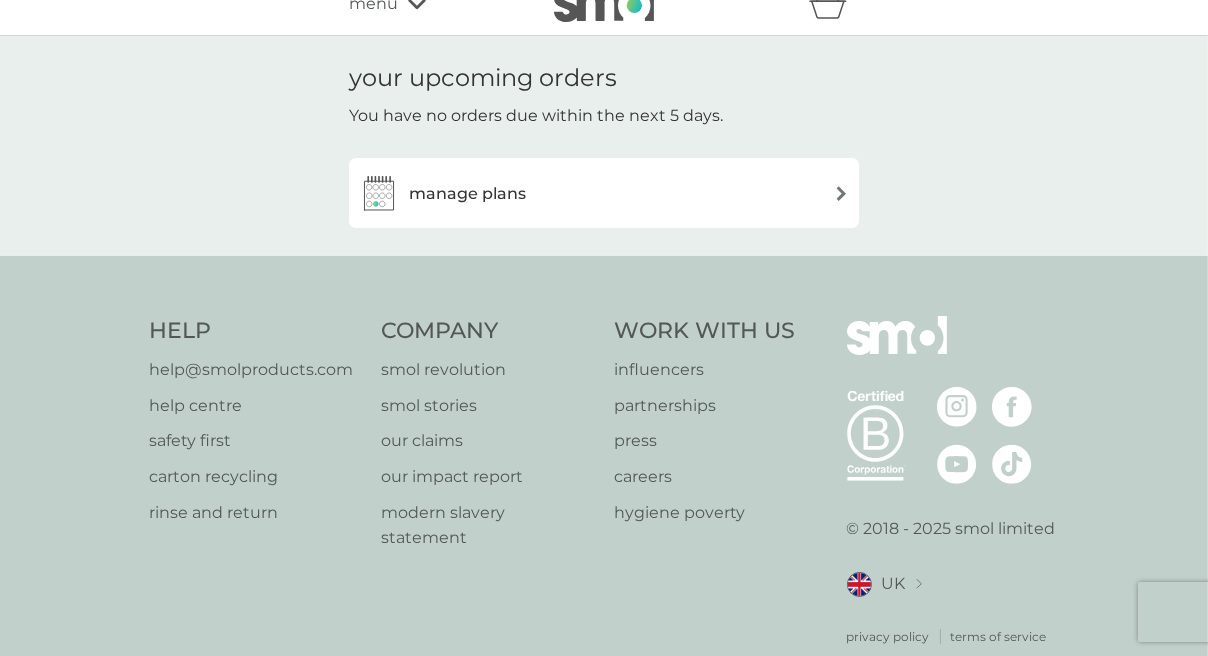 scroll, scrollTop: 0, scrollLeft: 0, axis: both 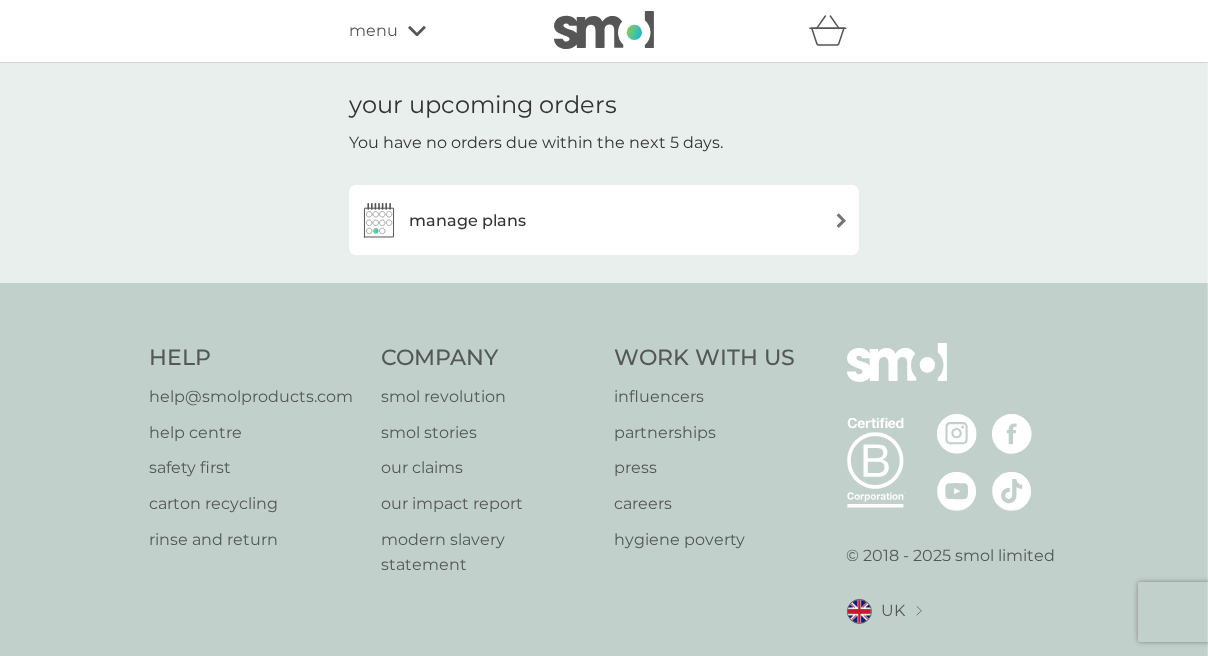 click on "manage plans" at bounding box center [604, 220] 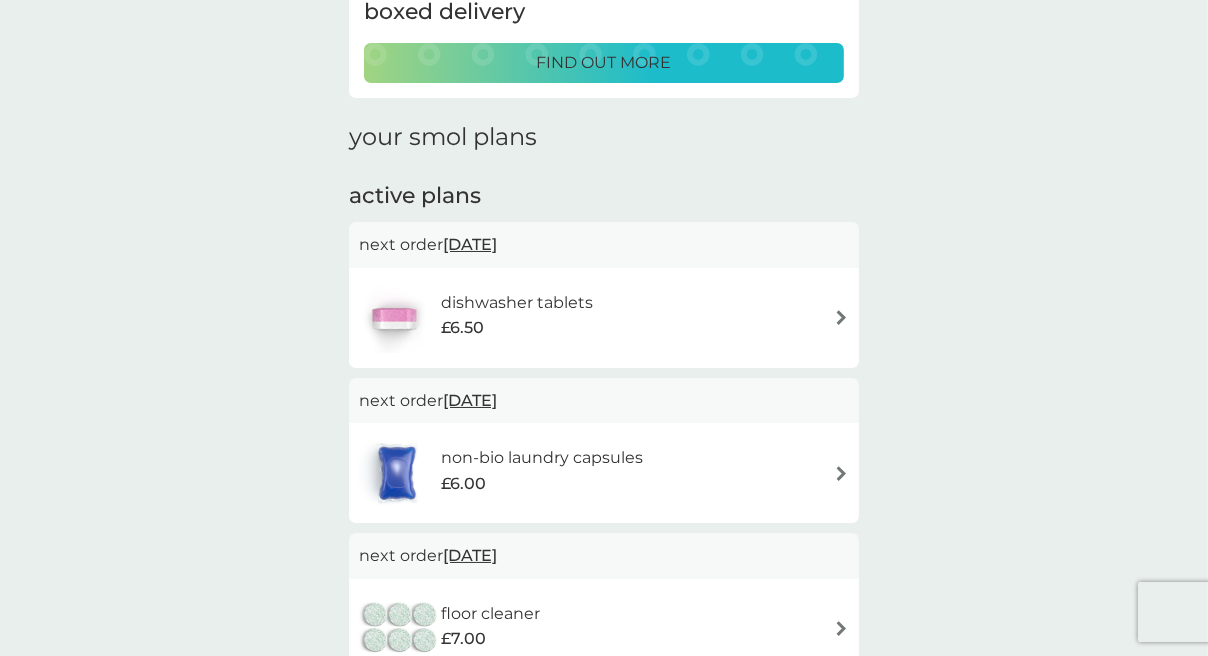 scroll, scrollTop: 200, scrollLeft: 0, axis: vertical 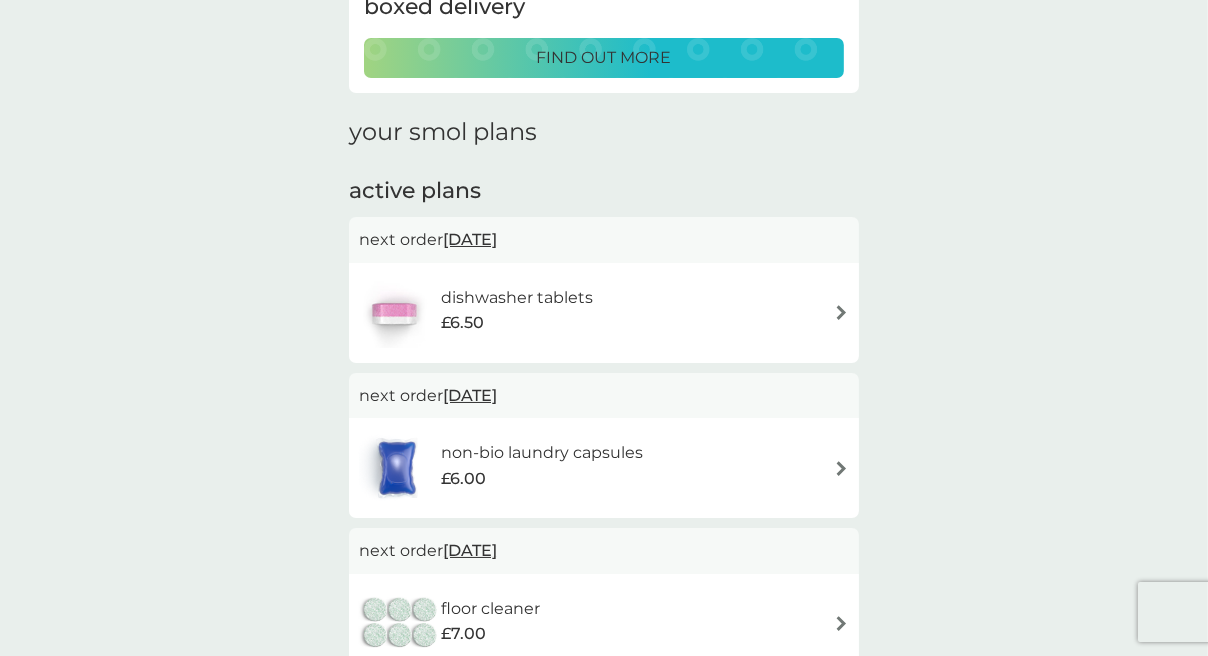 click at bounding box center (841, 312) 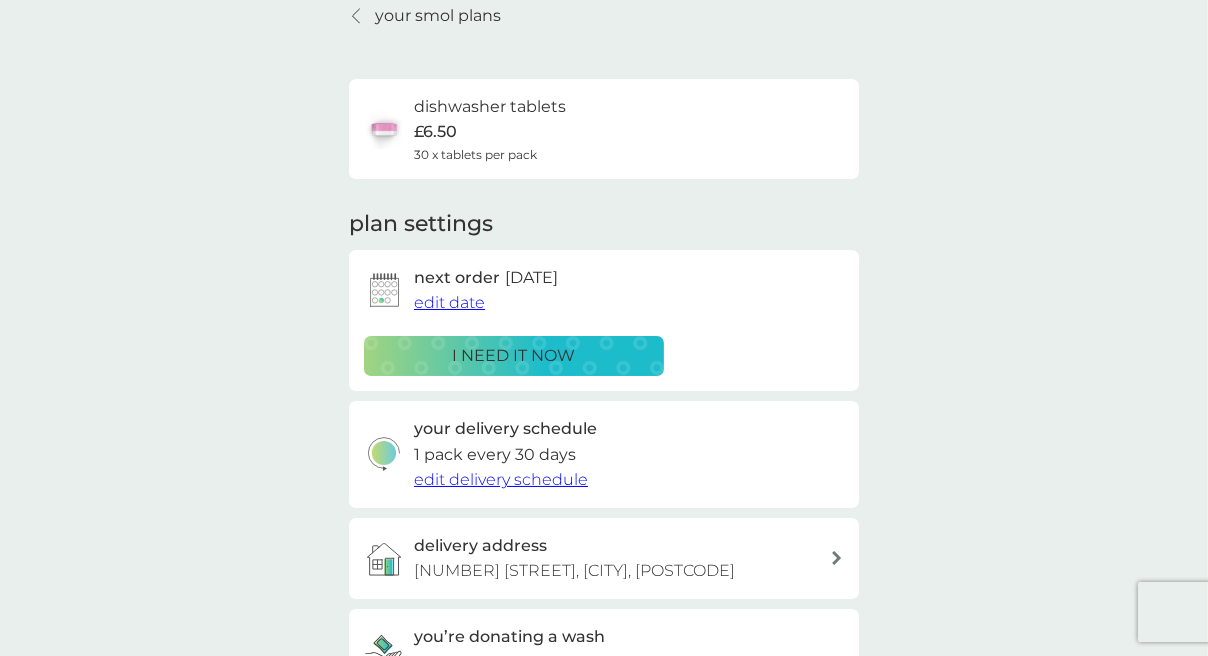 scroll, scrollTop: 200, scrollLeft: 0, axis: vertical 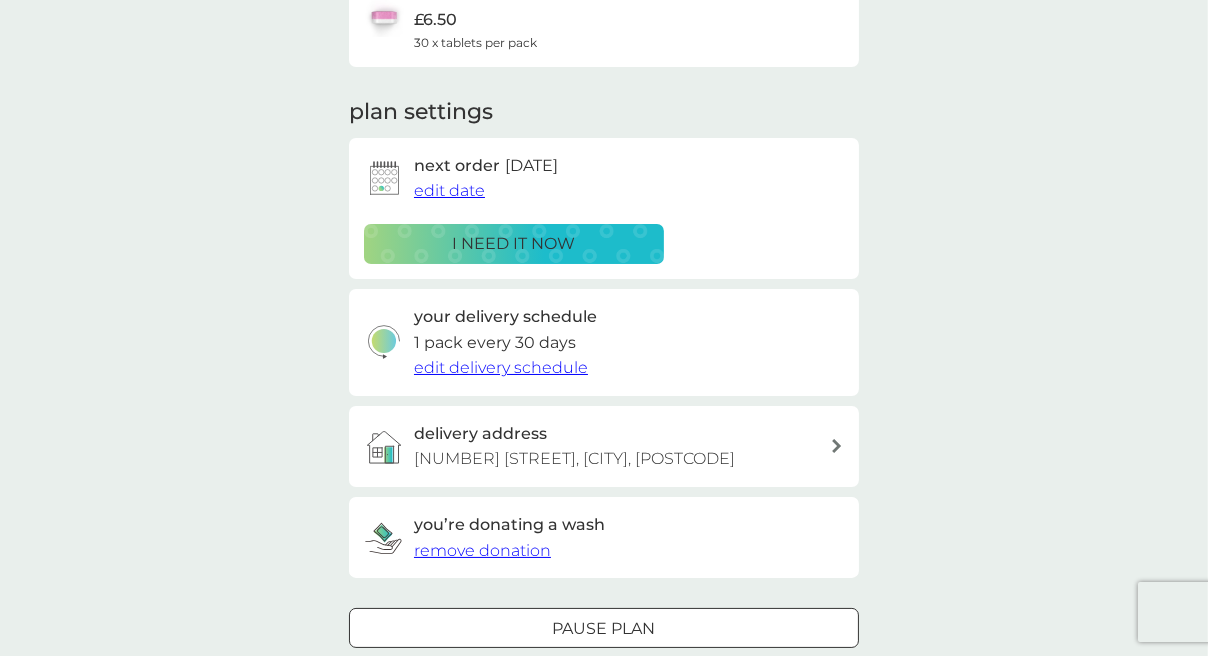 click on "edit date" at bounding box center (449, 190) 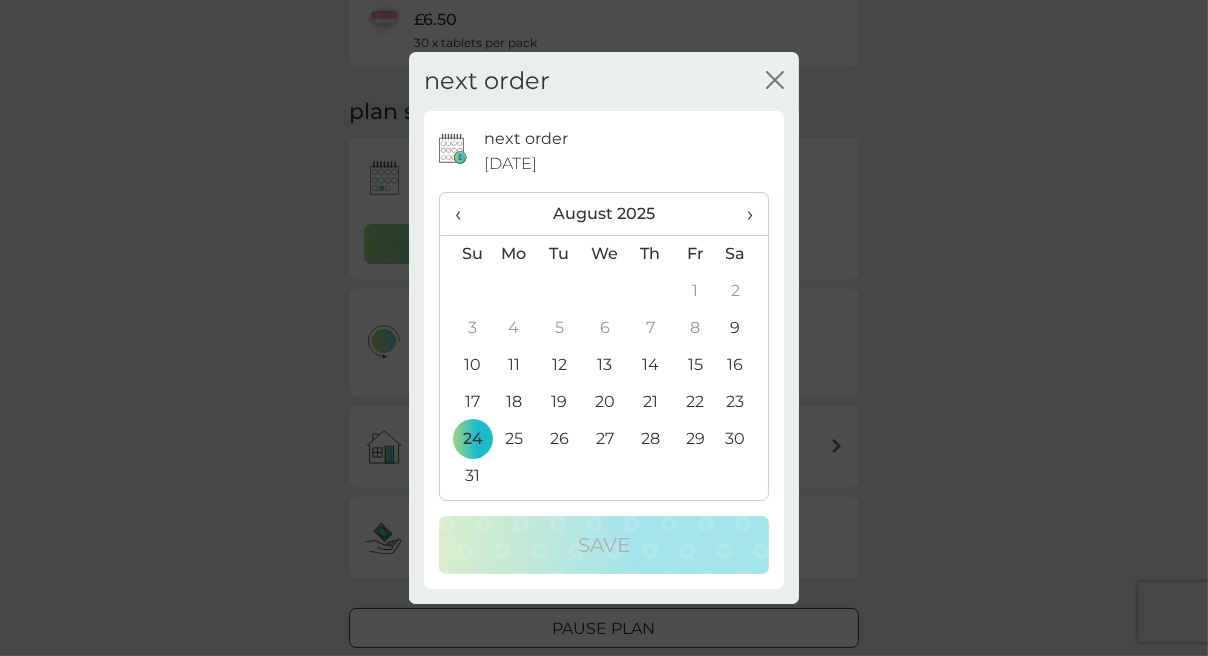 click on "25" at bounding box center (514, 439) 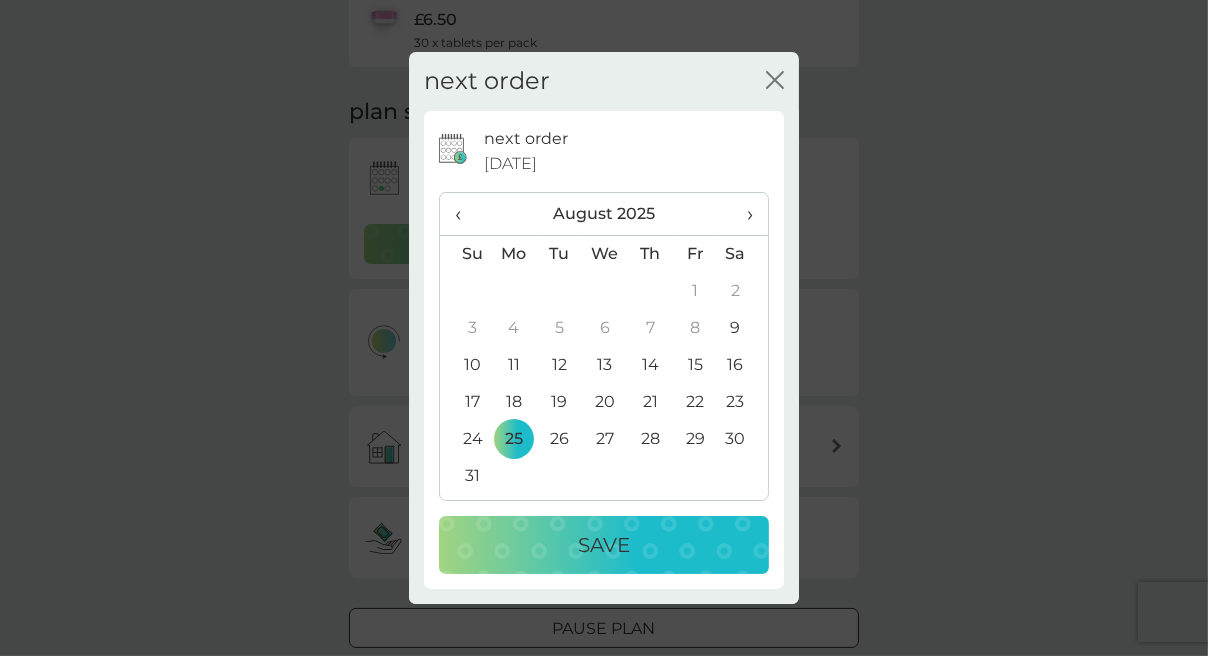 click on "29" at bounding box center (695, 439) 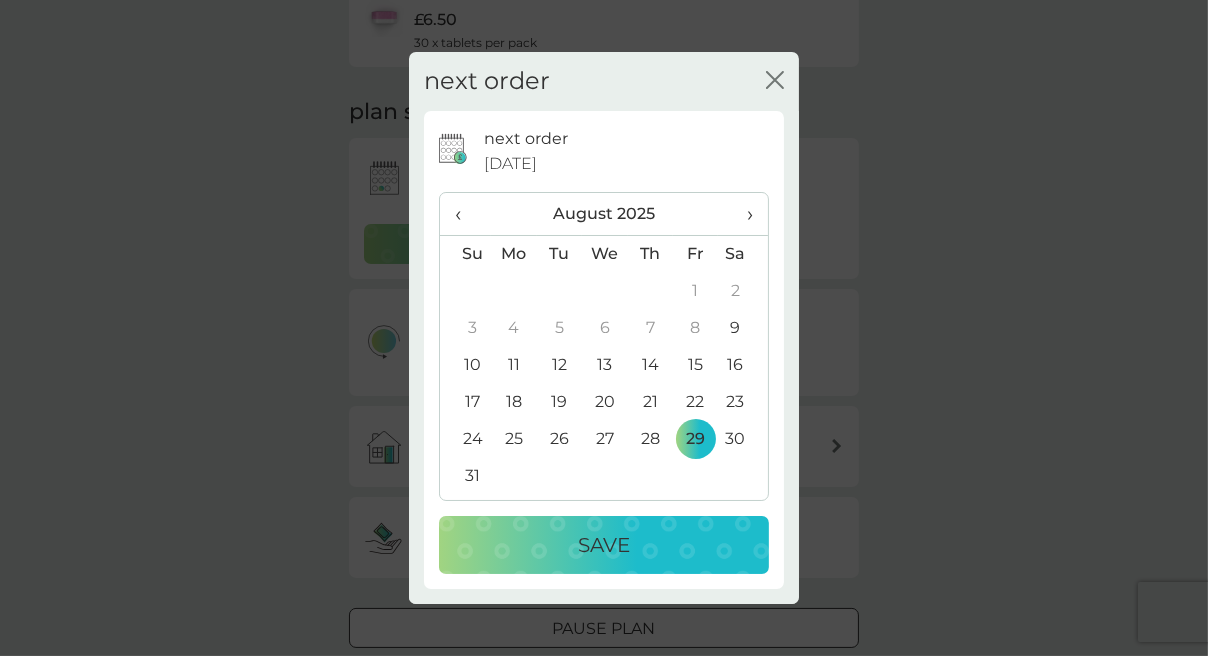 click on "Save" at bounding box center [604, 545] 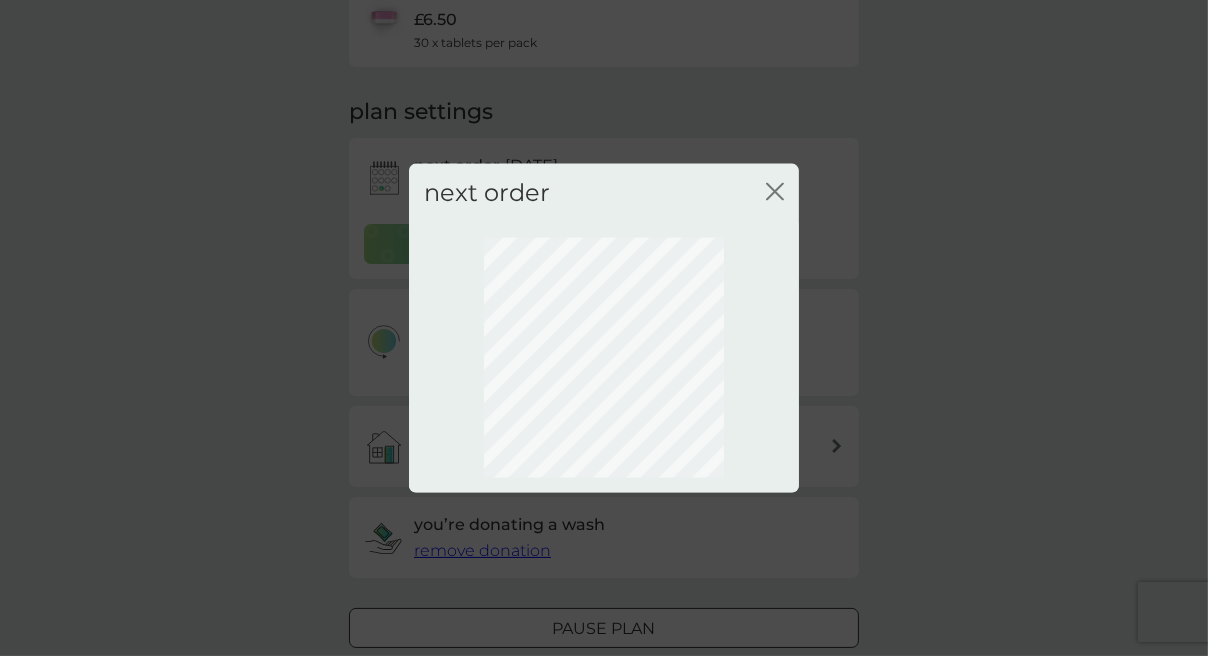 scroll, scrollTop: 182, scrollLeft: 0, axis: vertical 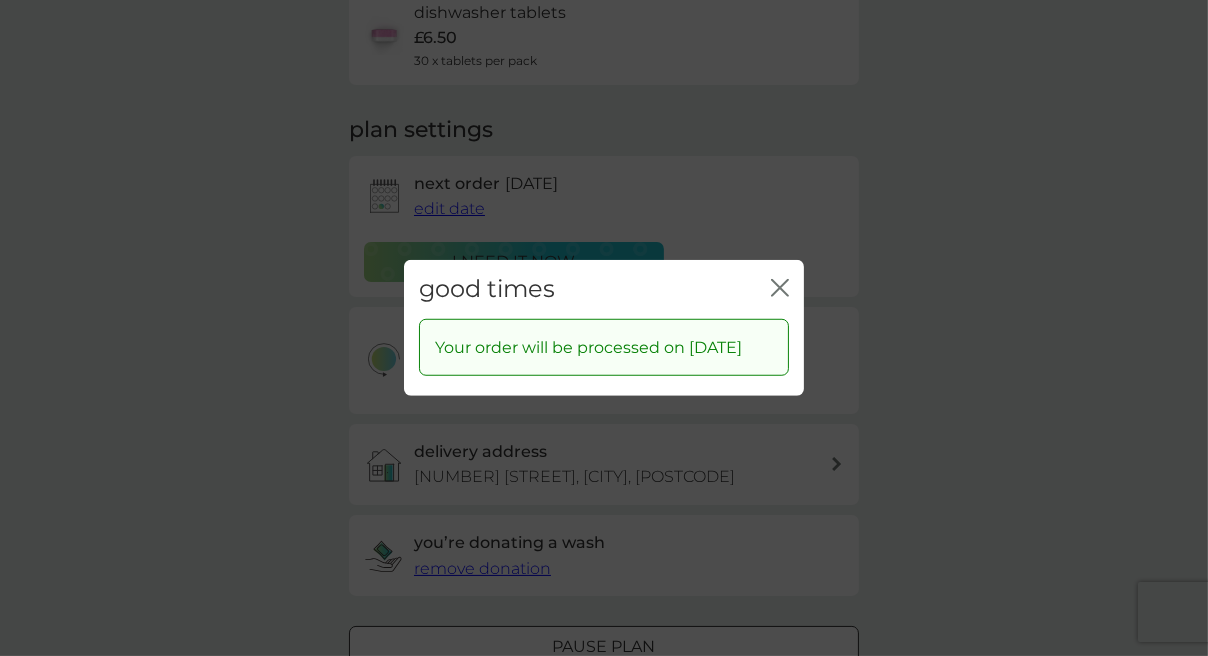 click 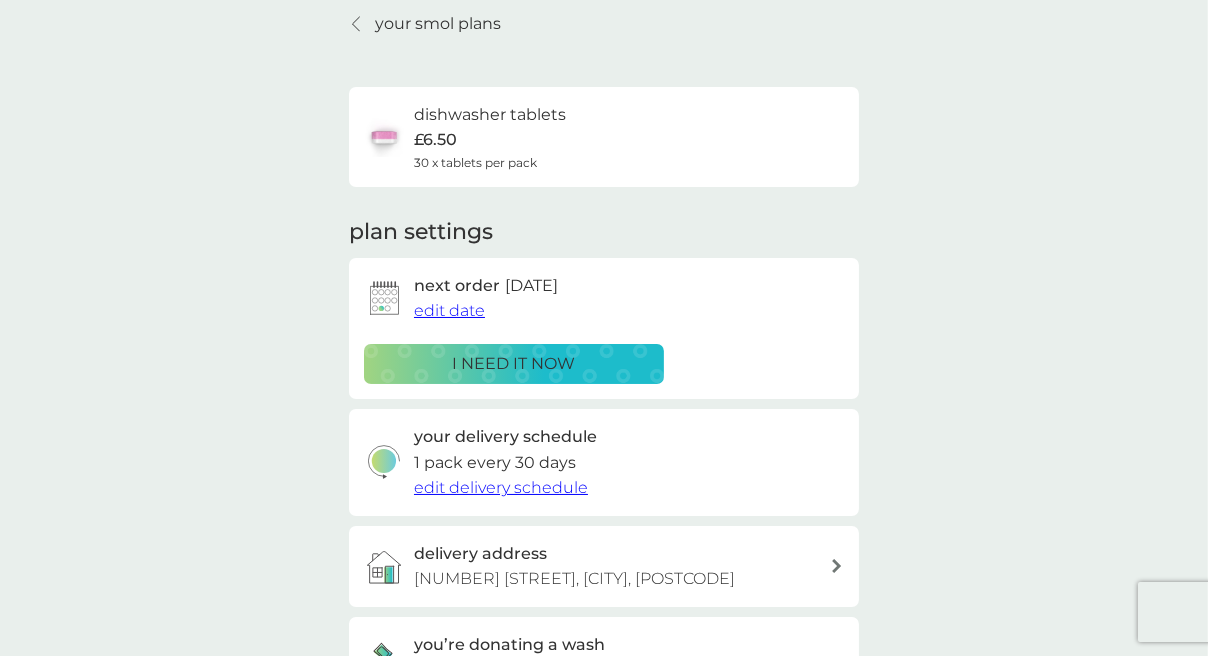 scroll, scrollTop: 0, scrollLeft: 0, axis: both 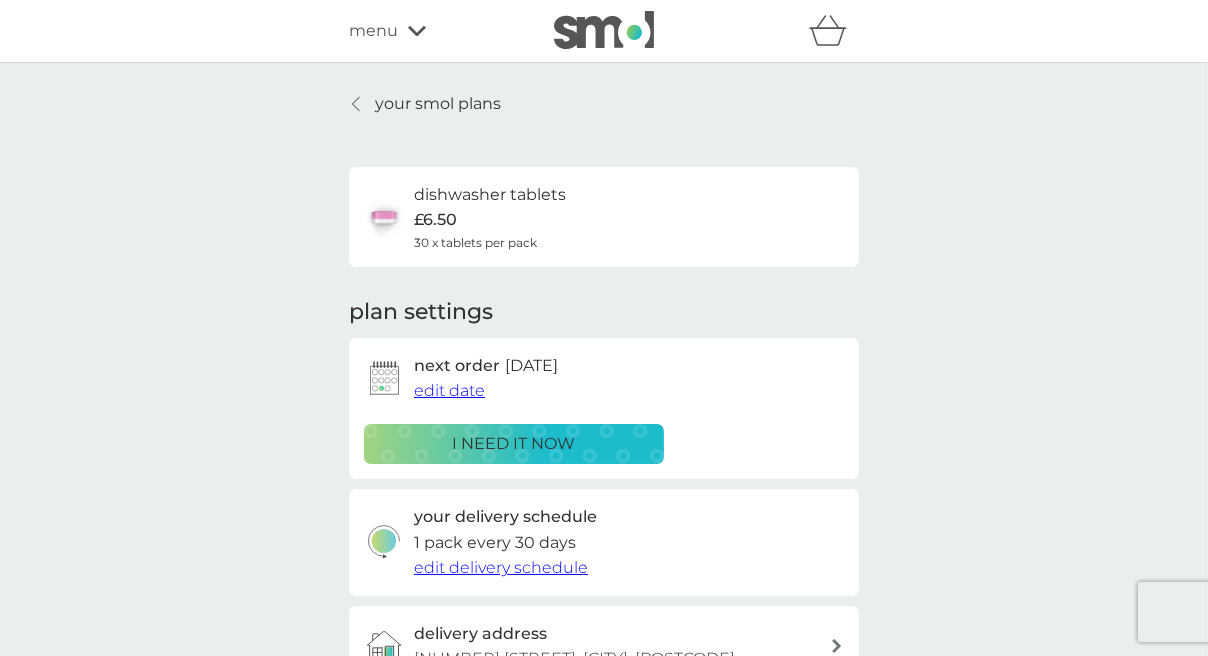 click at bounding box center (357, 104) 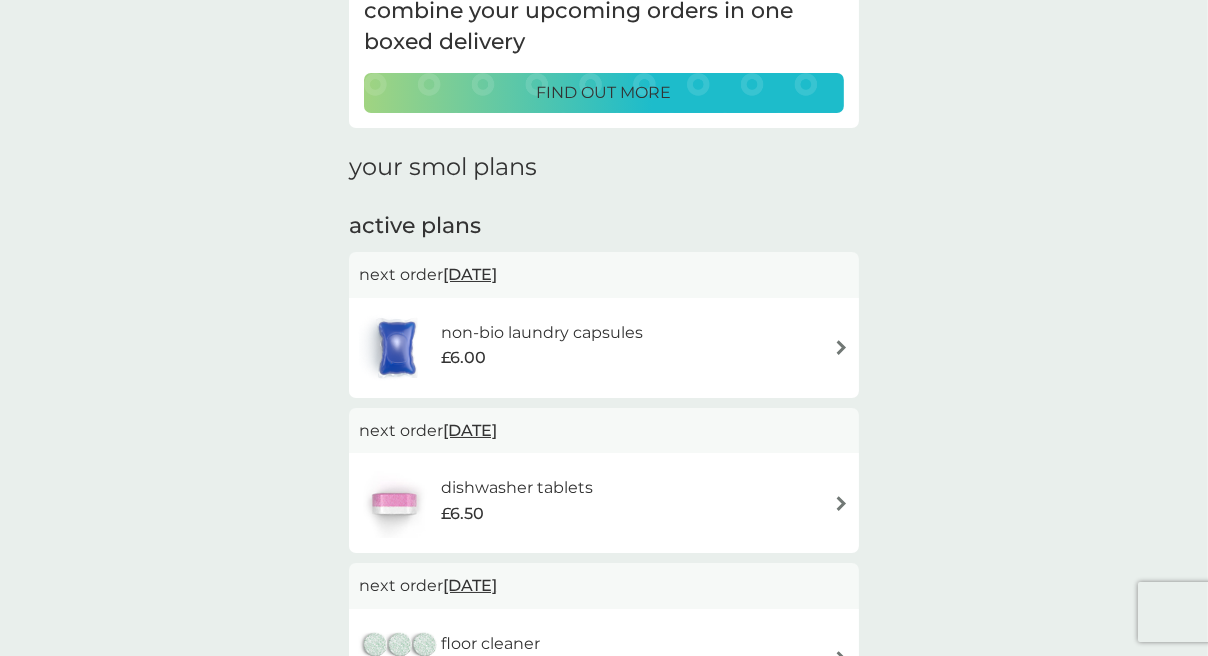 scroll, scrollTop: 200, scrollLeft: 0, axis: vertical 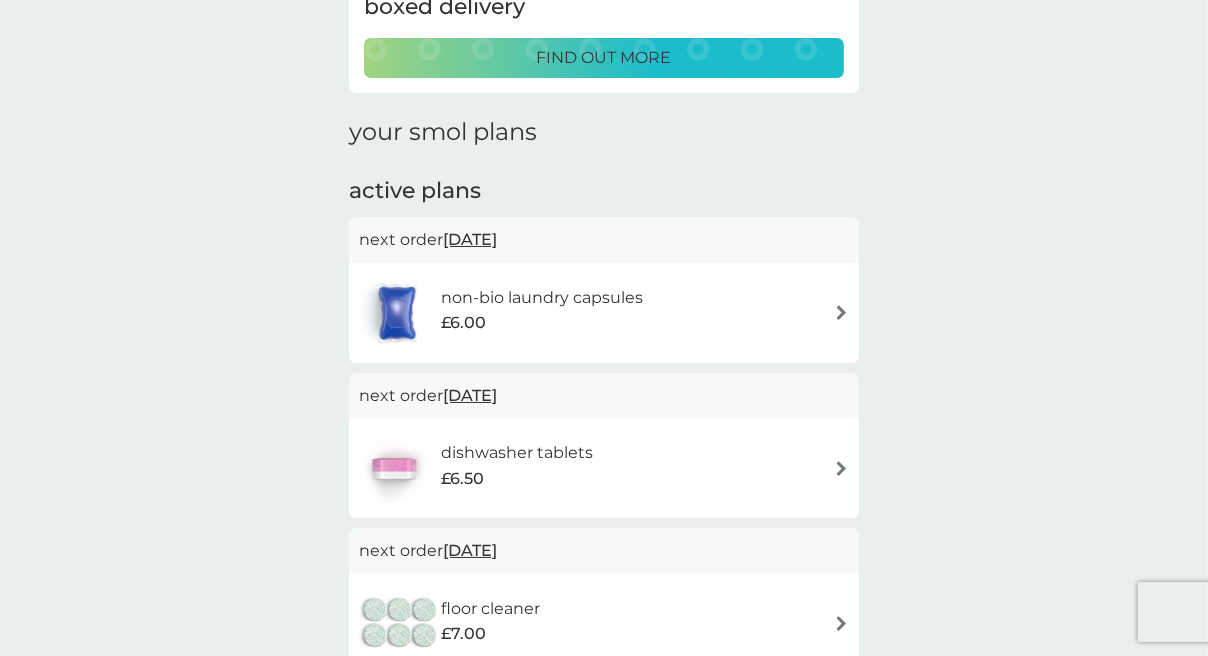 click at bounding box center (841, 312) 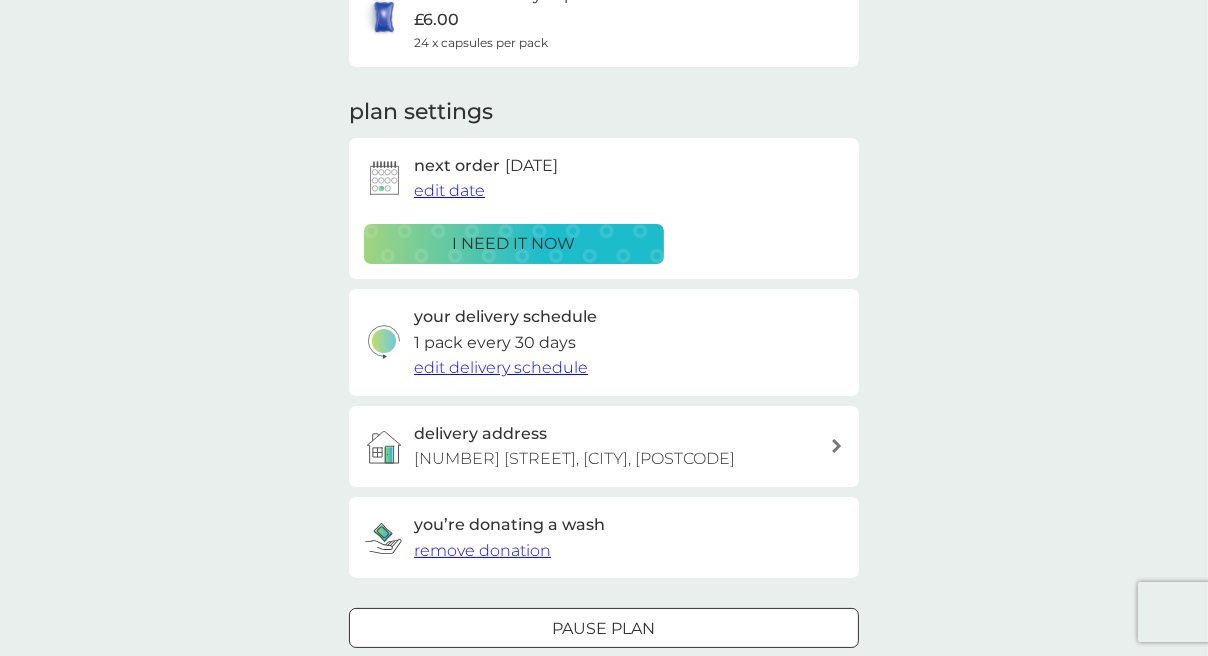 scroll, scrollTop: 0, scrollLeft: 0, axis: both 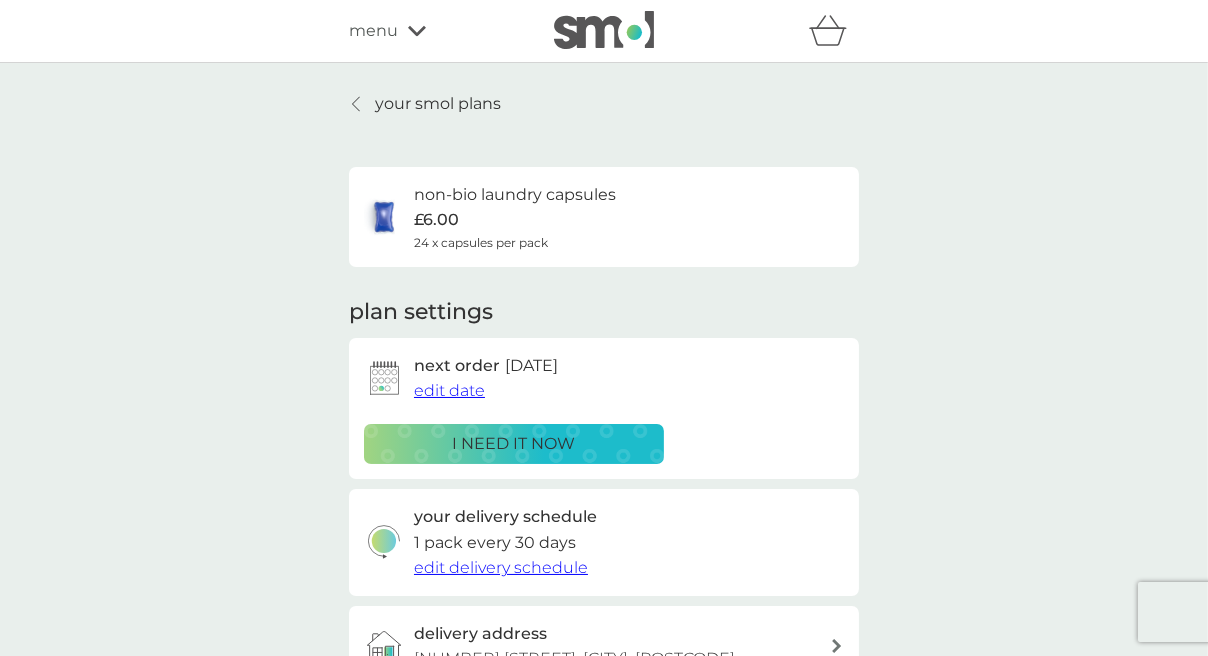 click on "edit date" at bounding box center [449, 390] 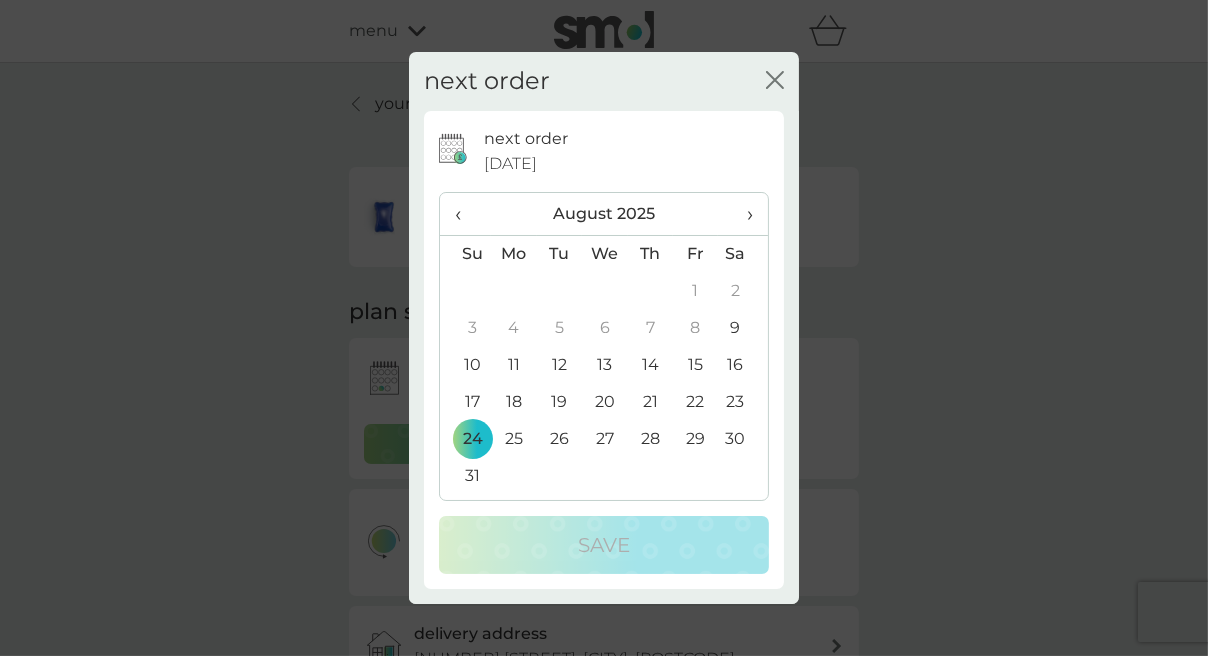 click on "29" at bounding box center (695, 439) 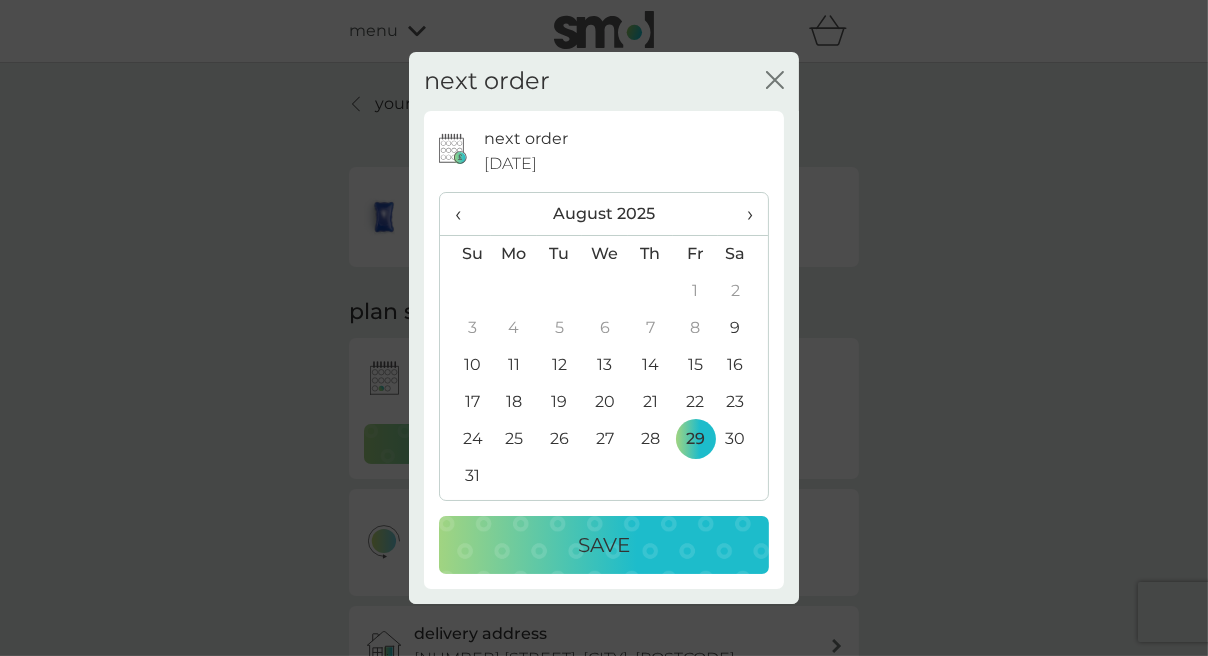 click on "Save" at bounding box center [604, 545] 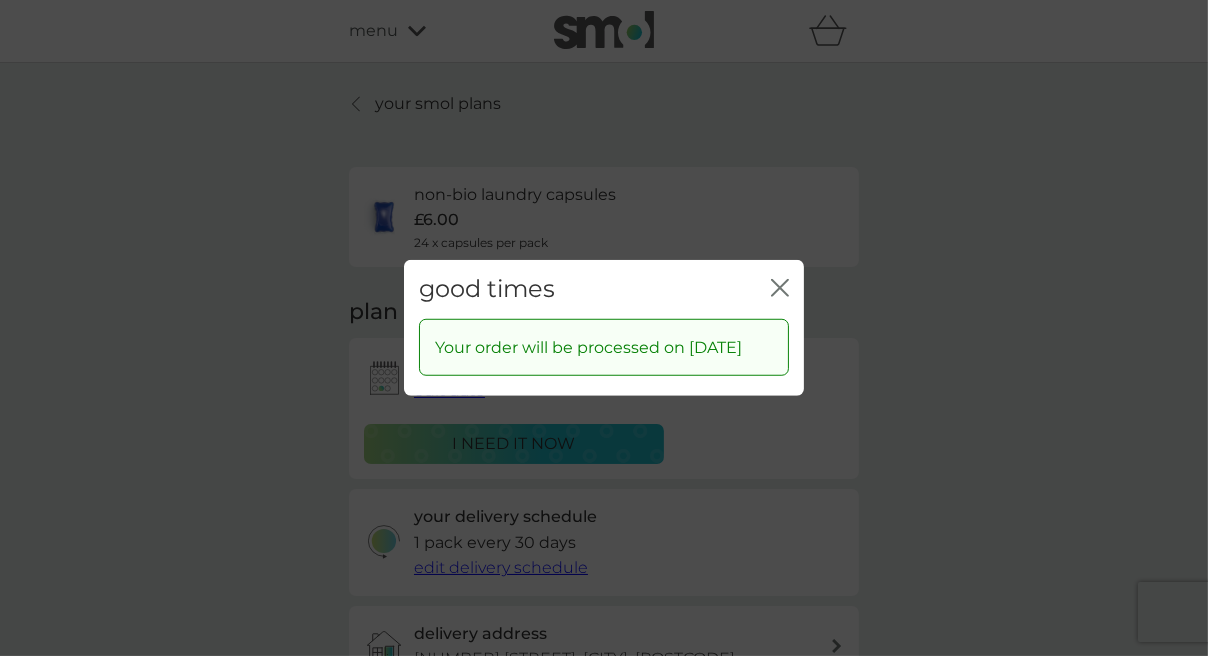 click on "close" 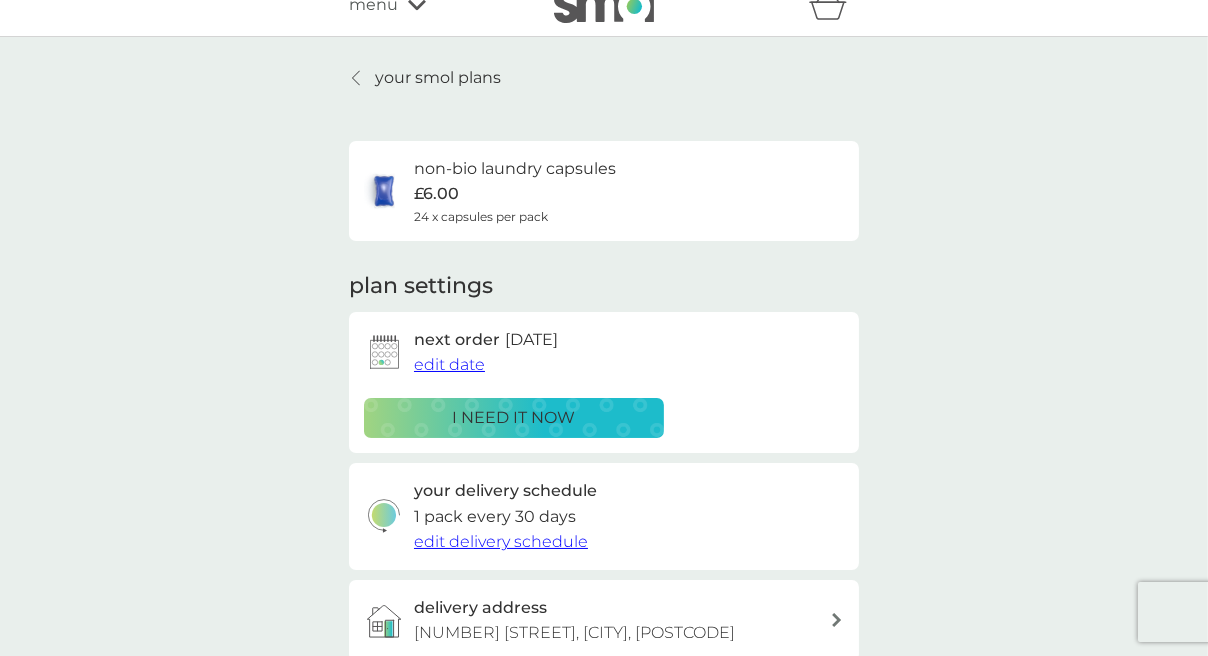 scroll, scrollTop: 0, scrollLeft: 0, axis: both 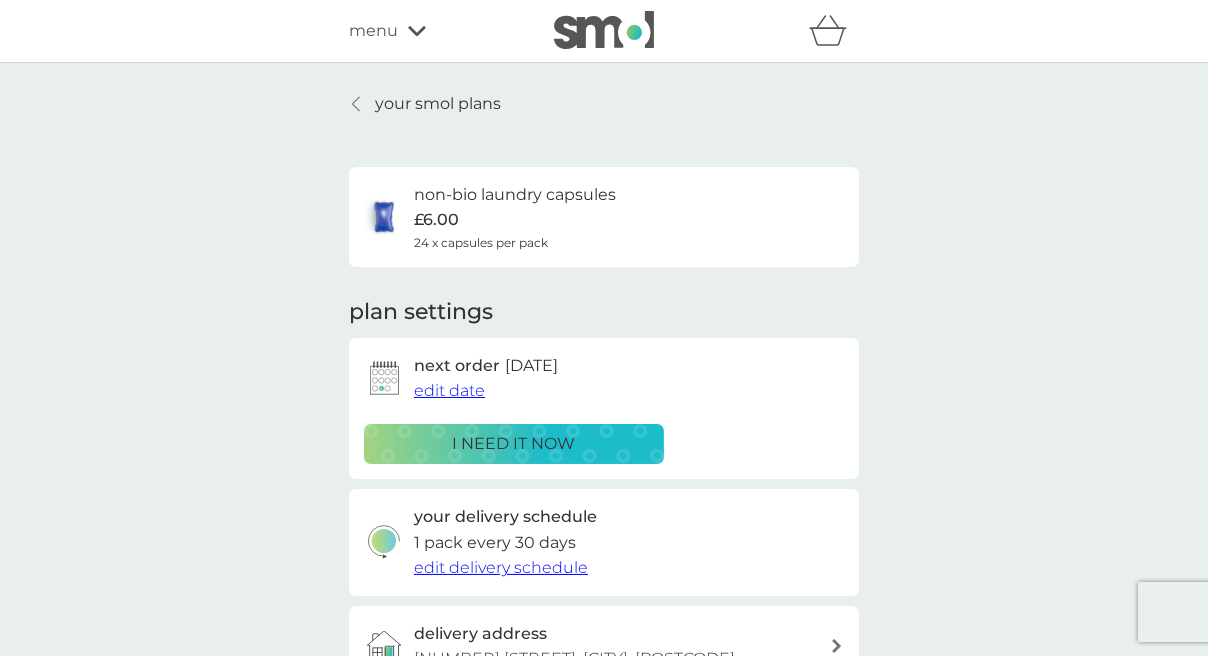 click 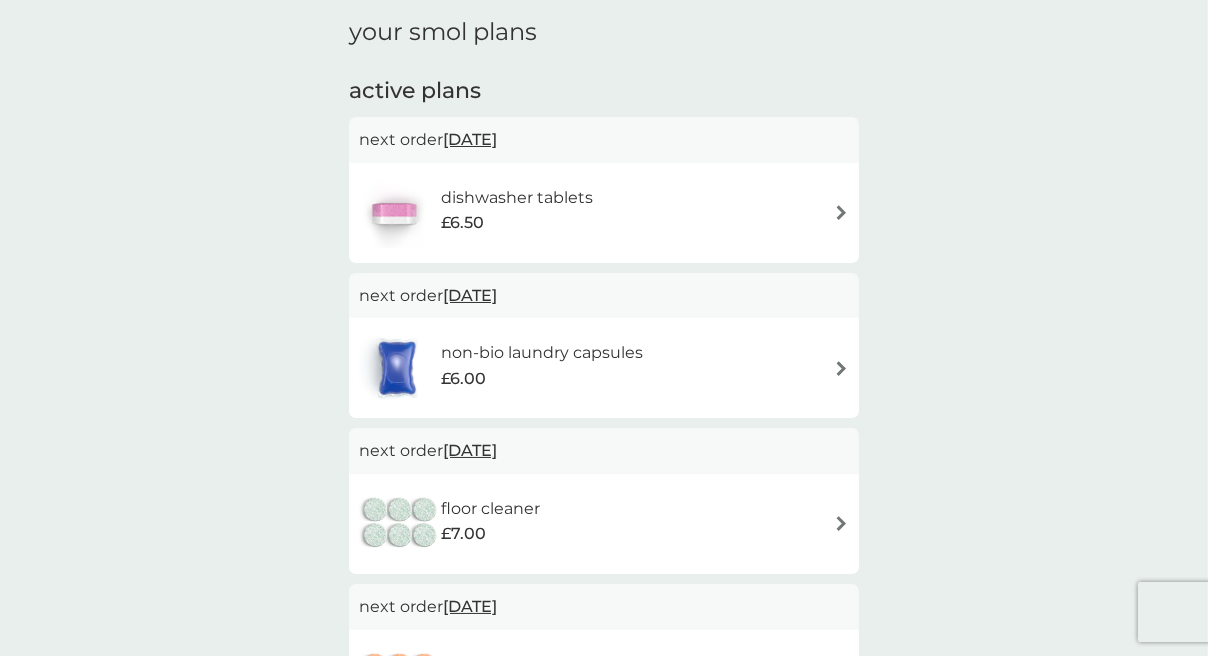 scroll, scrollTop: 0, scrollLeft: 0, axis: both 